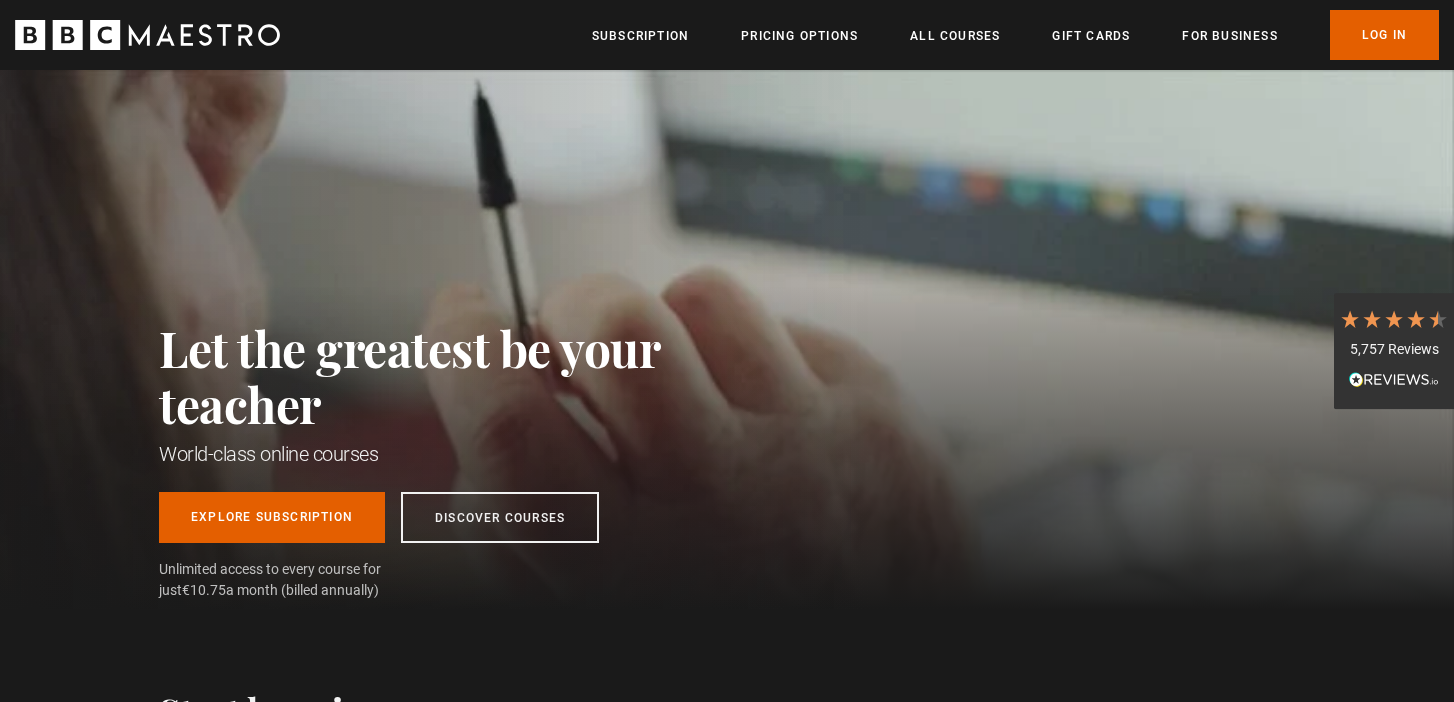 scroll, scrollTop: 0, scrollLeft: 0, axis: both 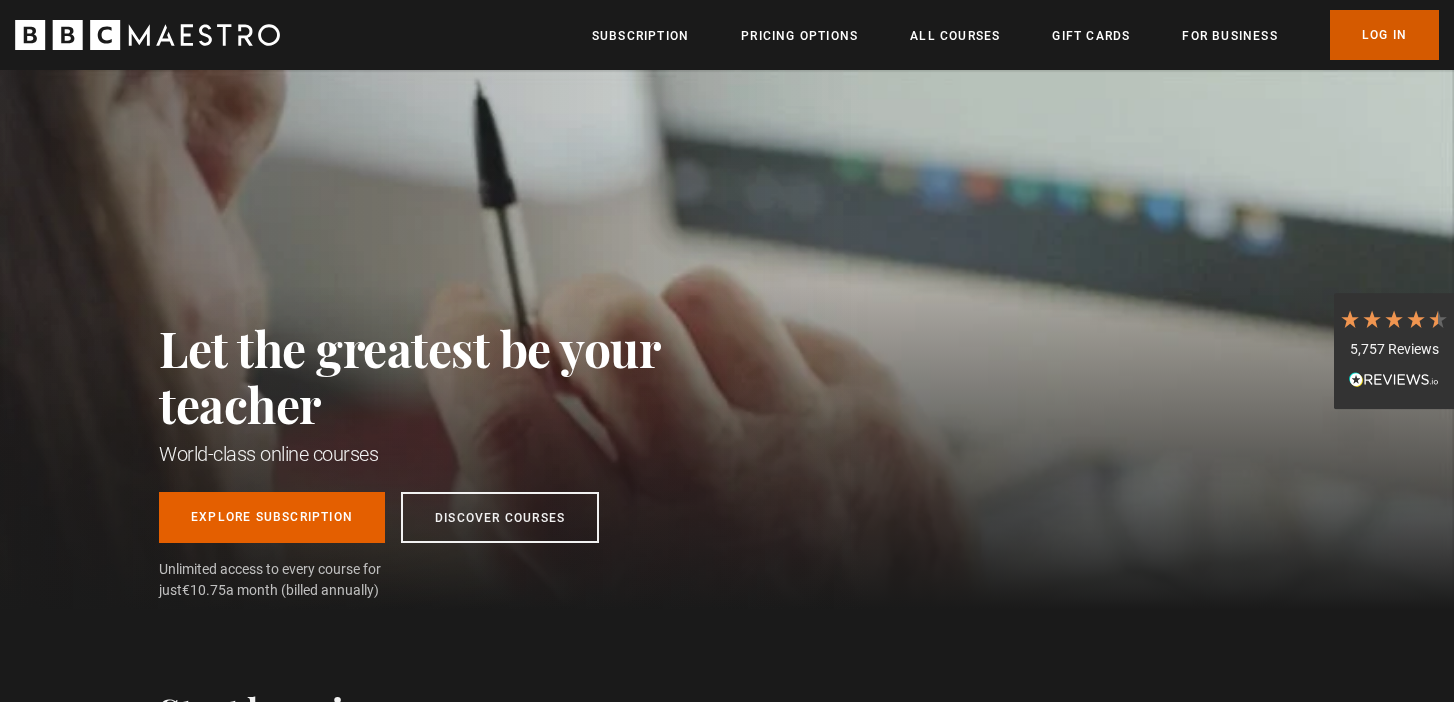 click on "Log In" at bounding box center (1384, 35) 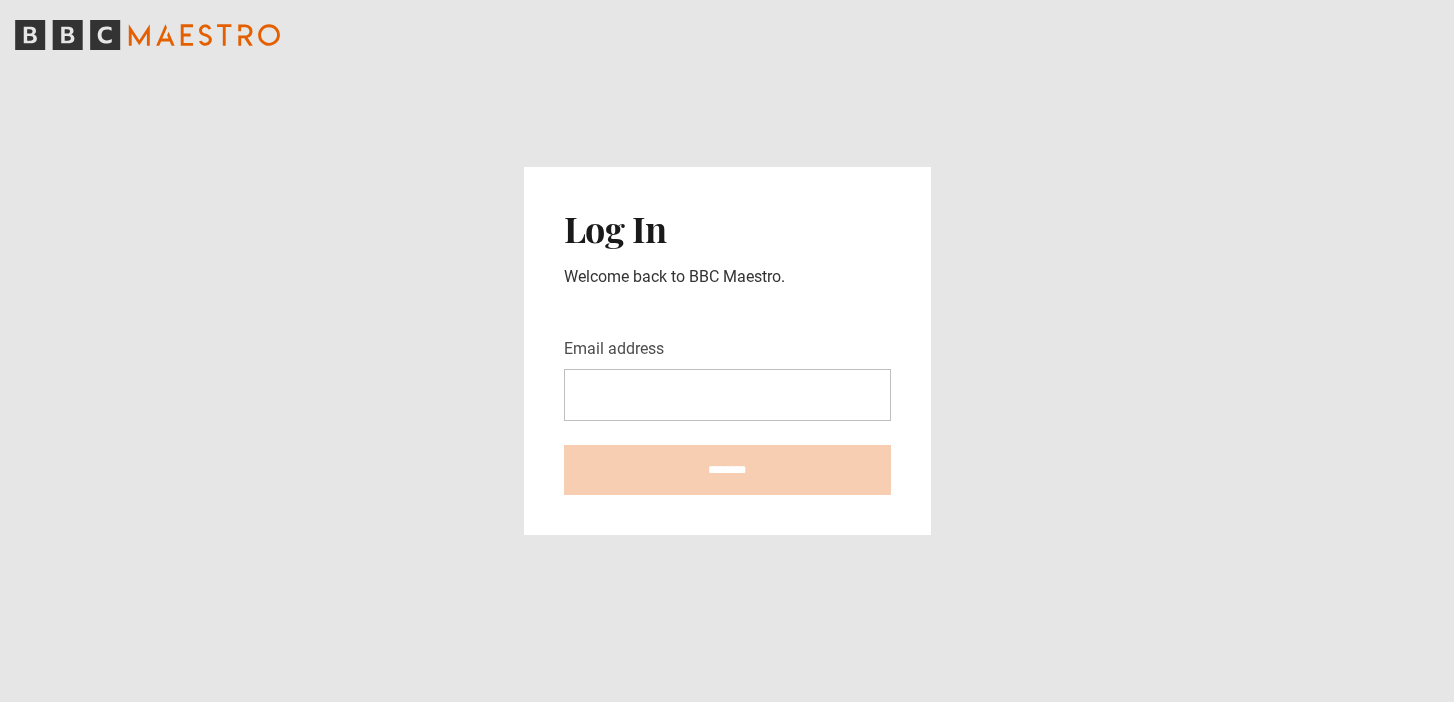 scroll, scrollTop: 0, scrollLeft: 0, axis: both 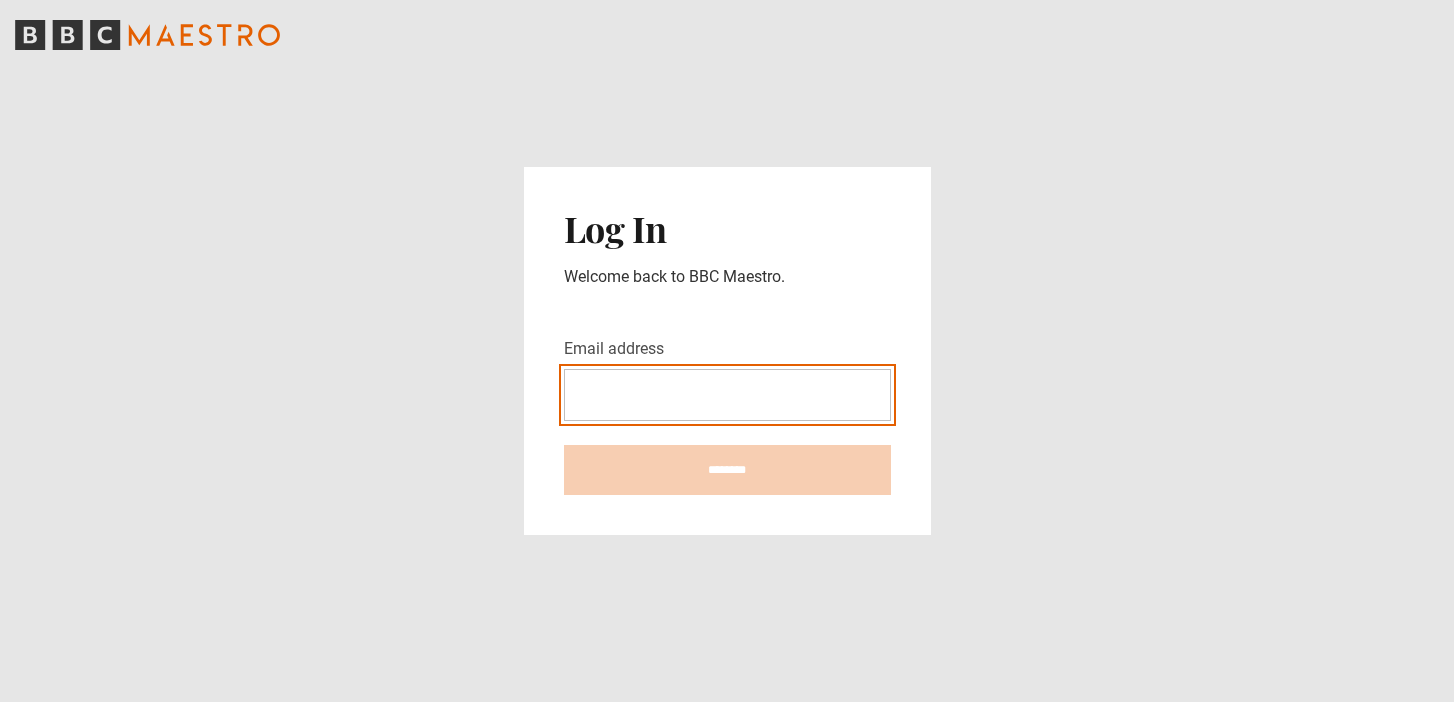 type on "**********" 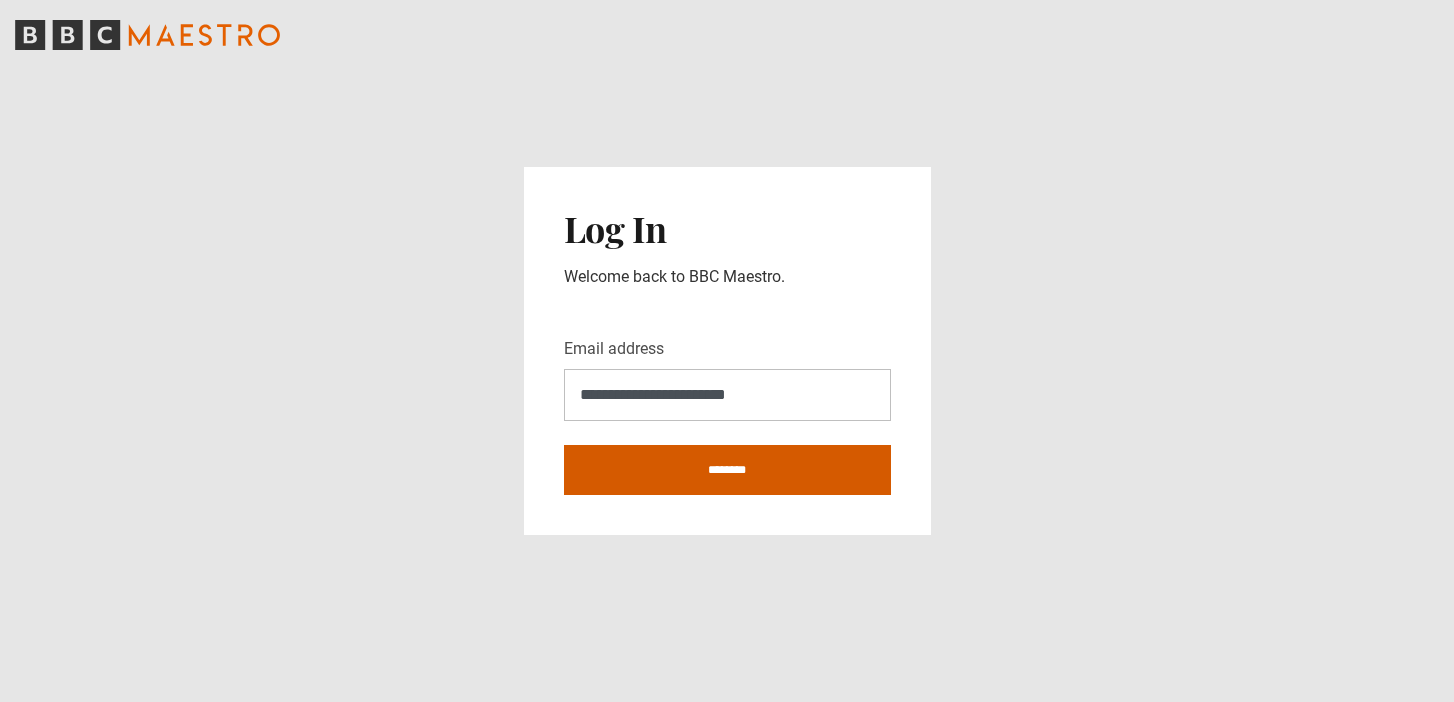 click on "********" at bounding box center (727, 470) 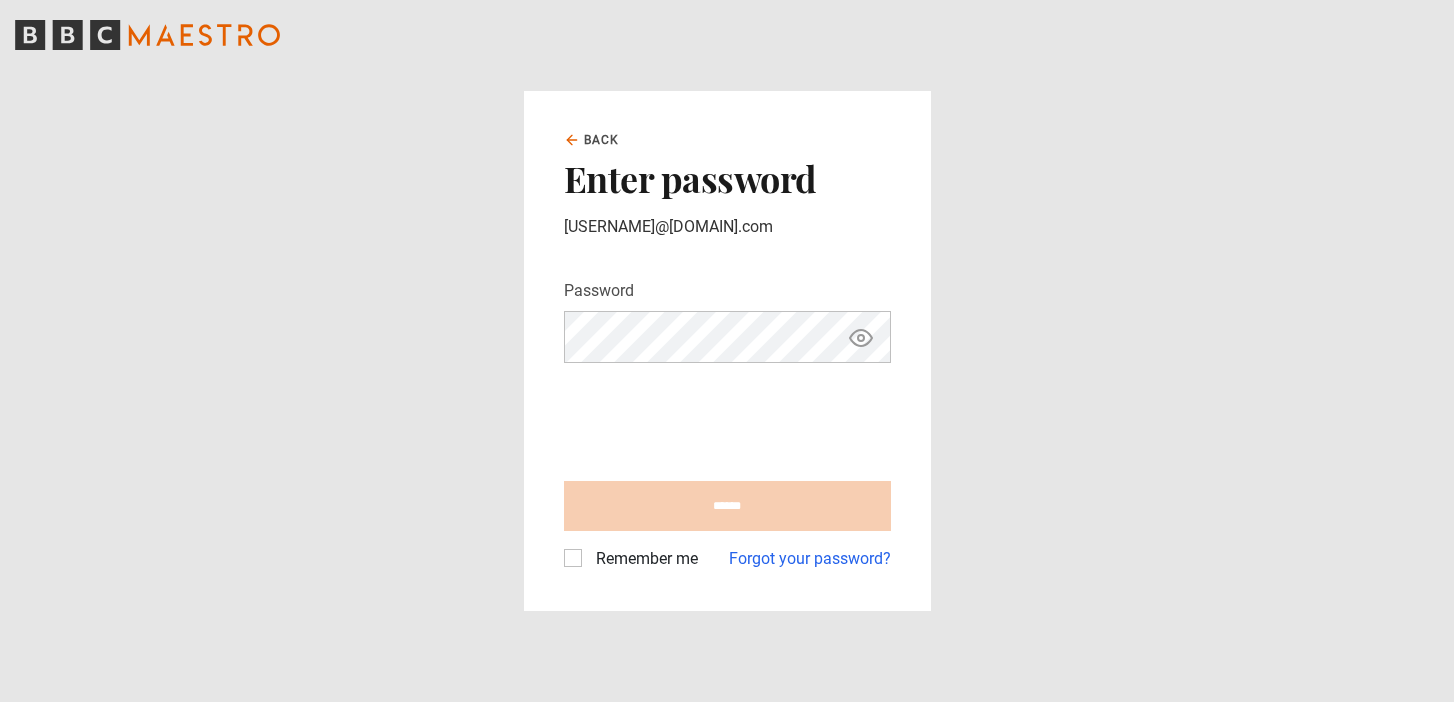 scroll, scrollTop: 0, scrollLeft: 0, axis: both 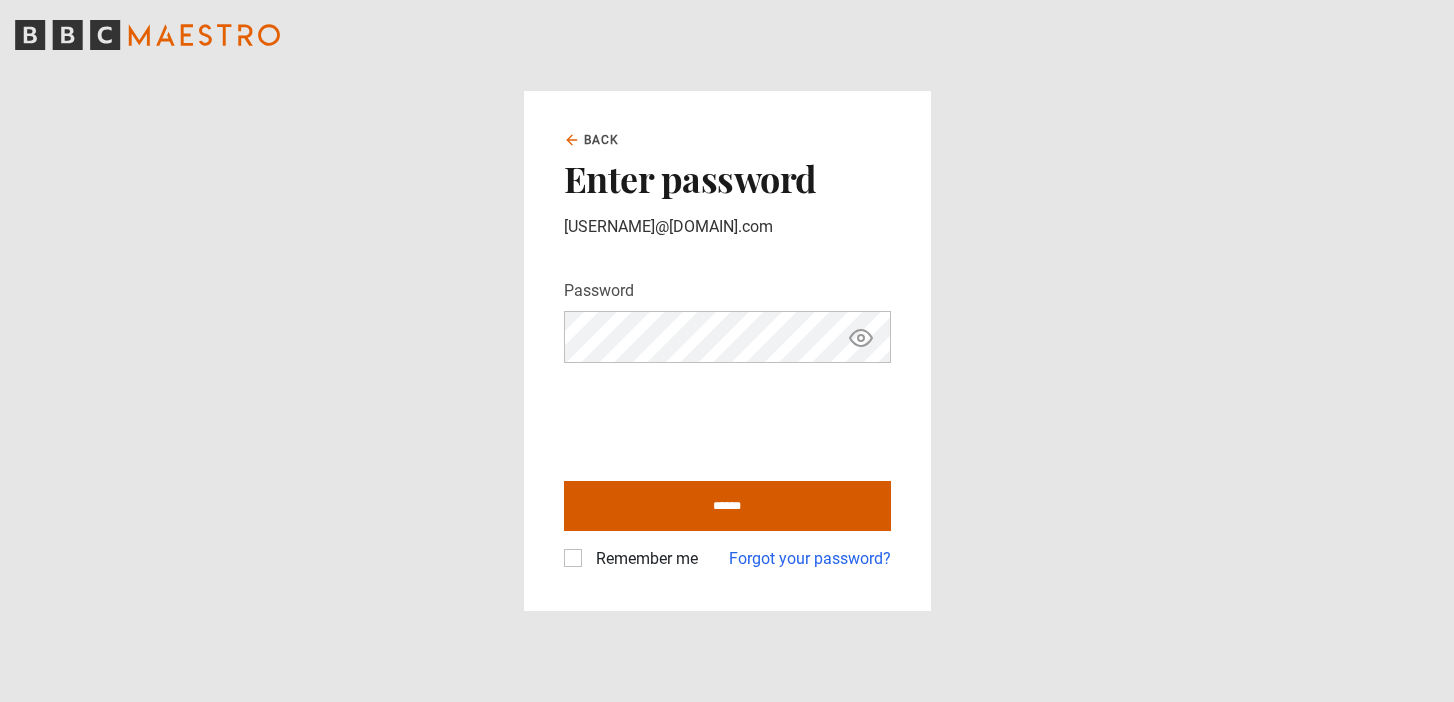click on "******" at bounding box center (727, 506) 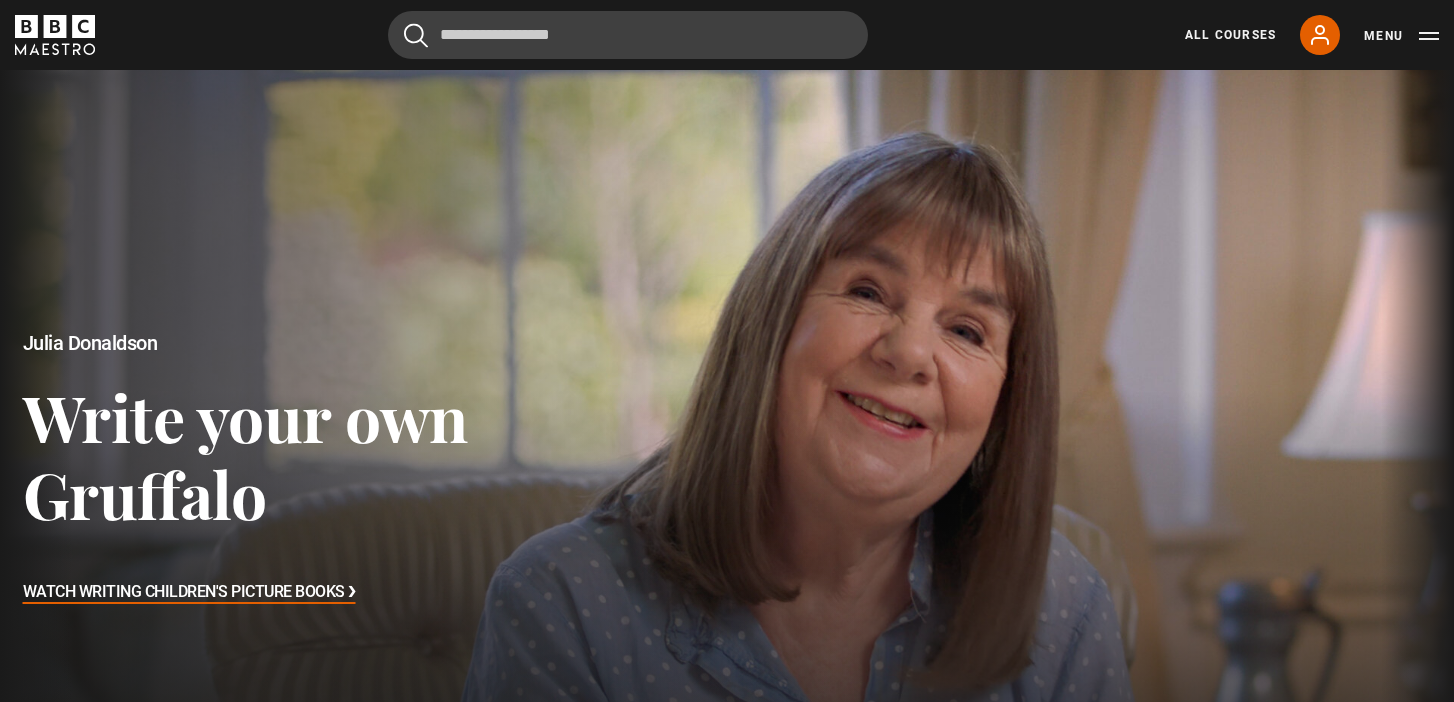scroll, scrollTop: 0, scrollLeft: 0, axis: both 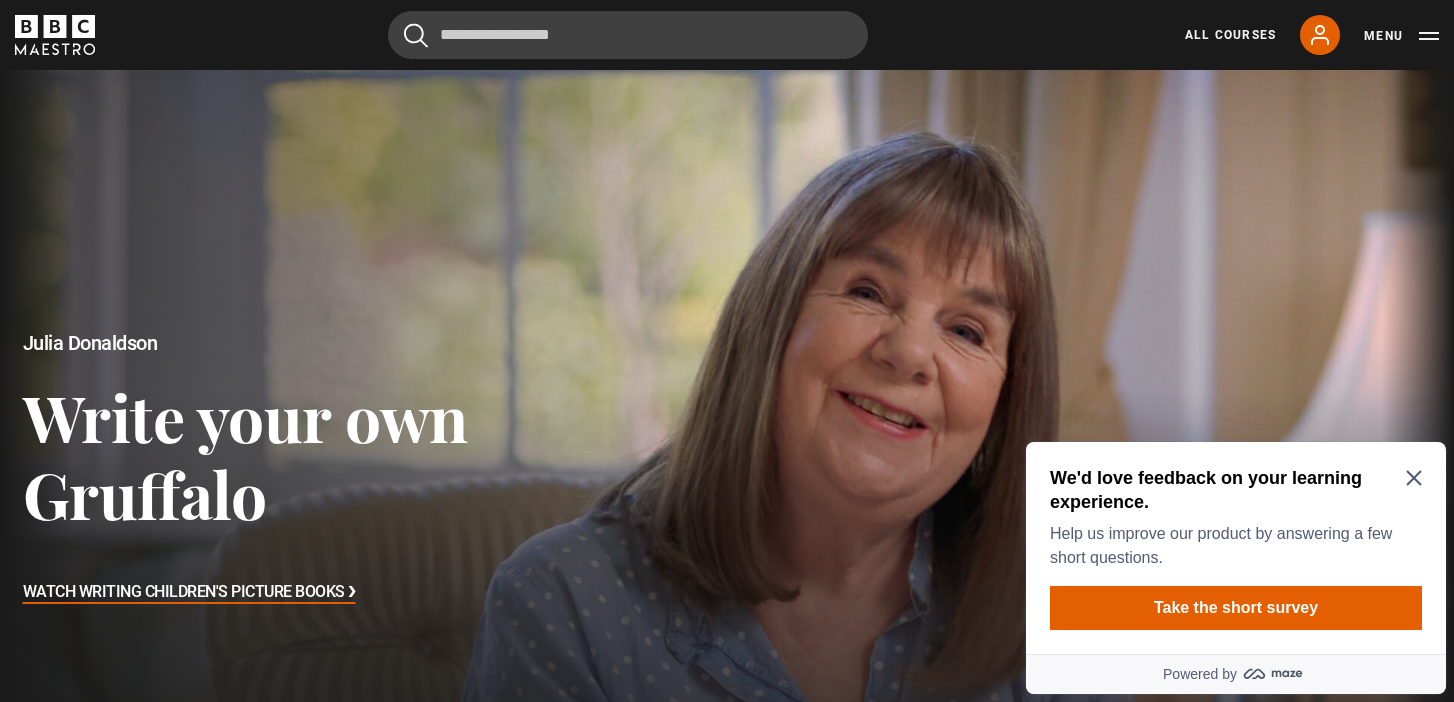click 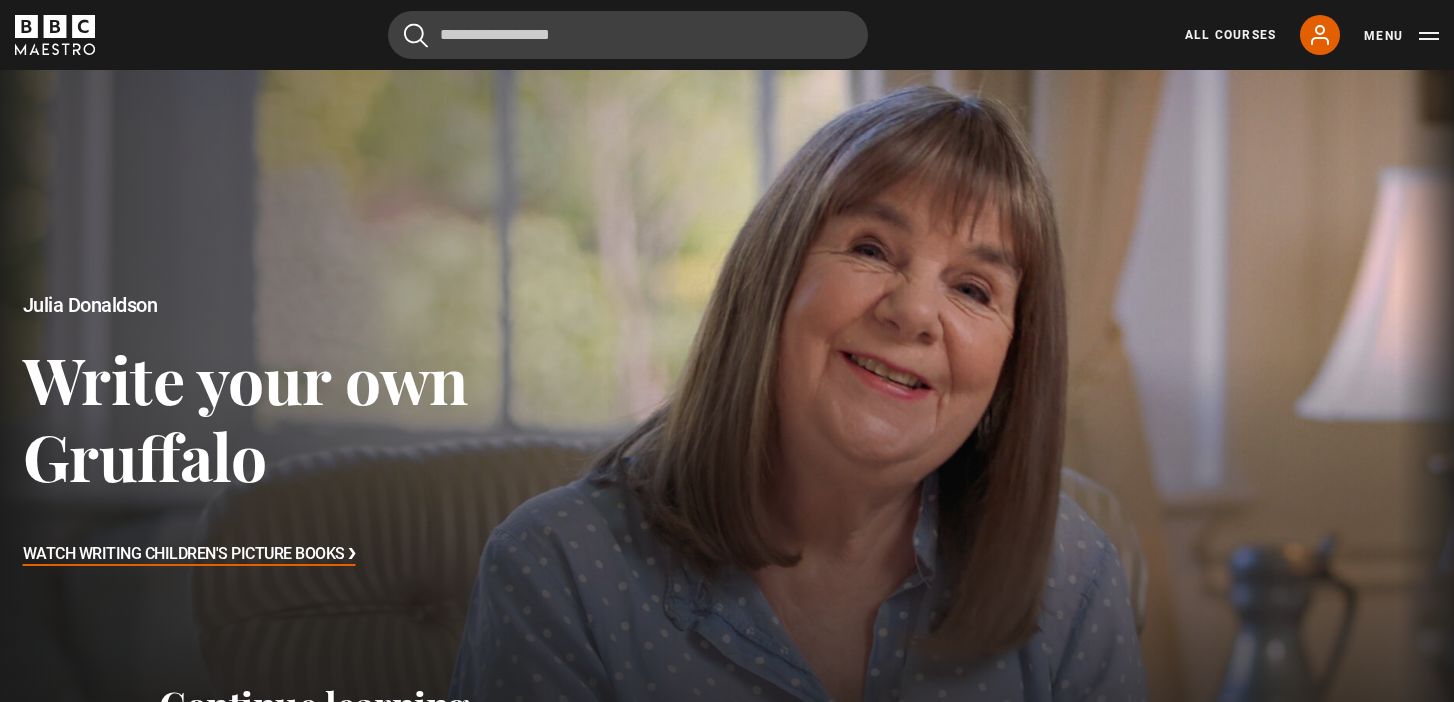 scroll, scrollTop: 42, scrollLeft: 0, axis: vertical 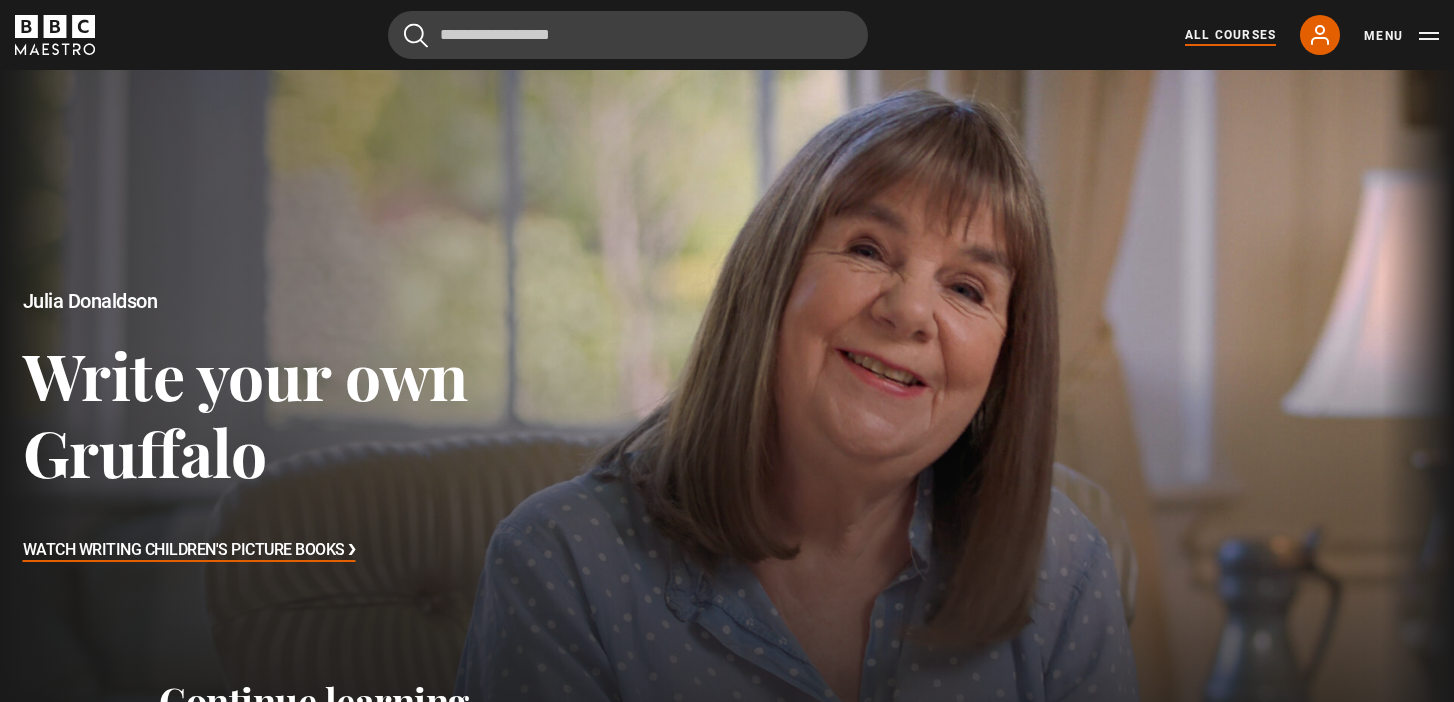 click on "All Courses" at bounding box center (1230, 35) 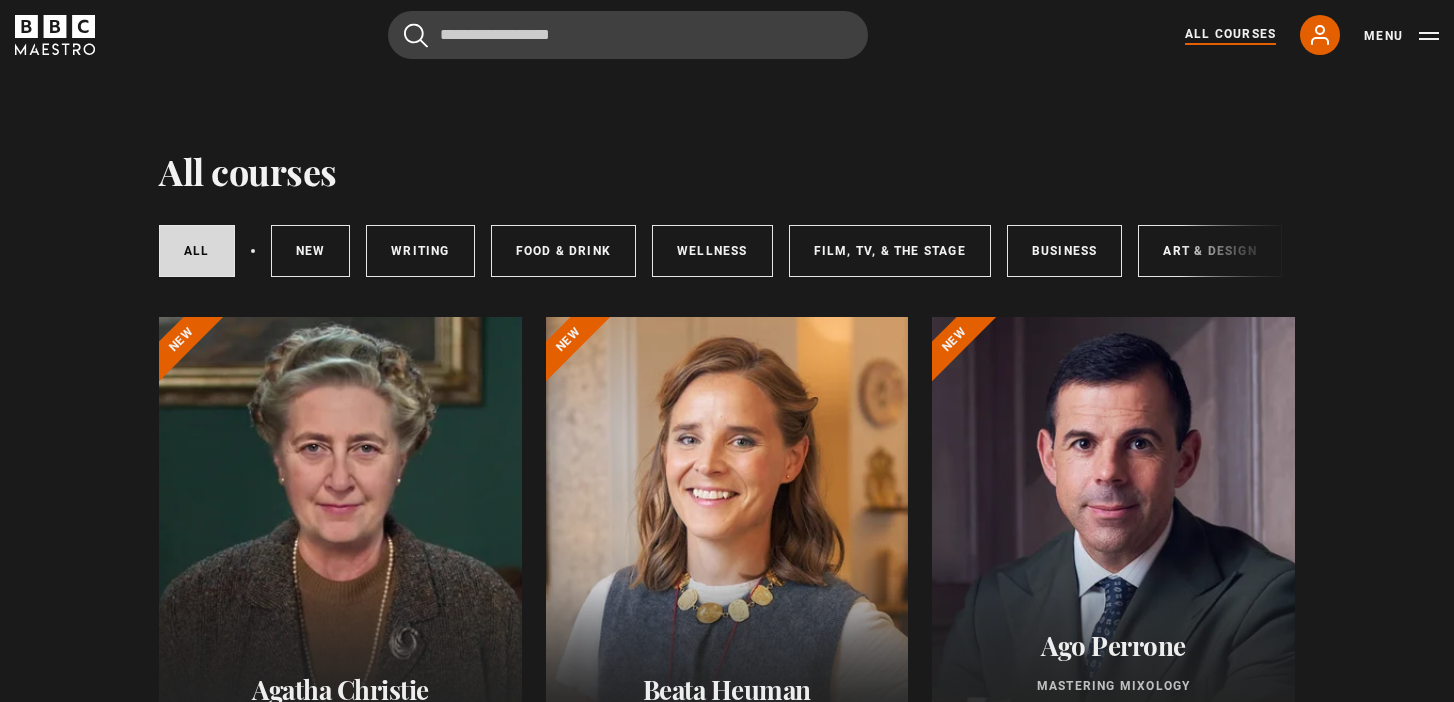 scroll, scrollTop: 0, scrollLeft: 0, axis: both 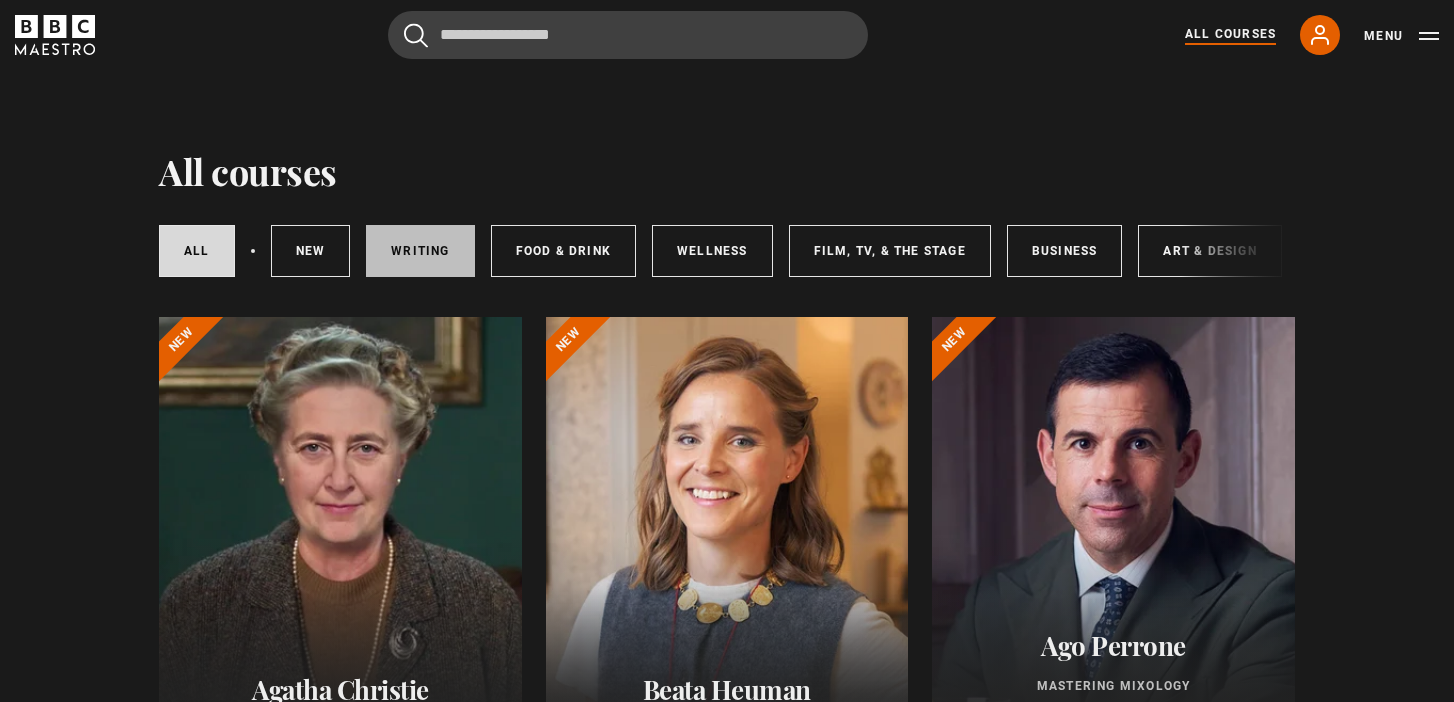 click on "Writing" at bounding box center (420, 251) 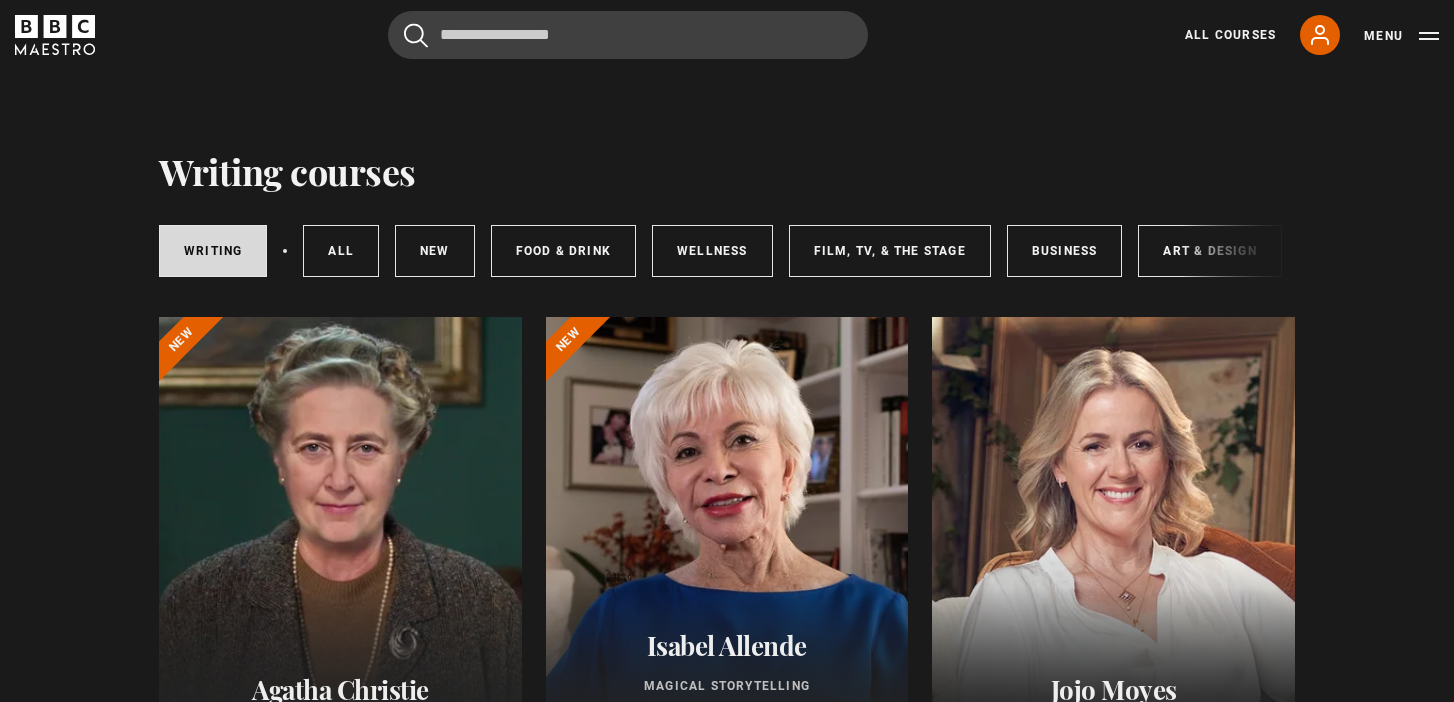 scroll, scrollTop: 0, scrollLeft: 0, axis: both 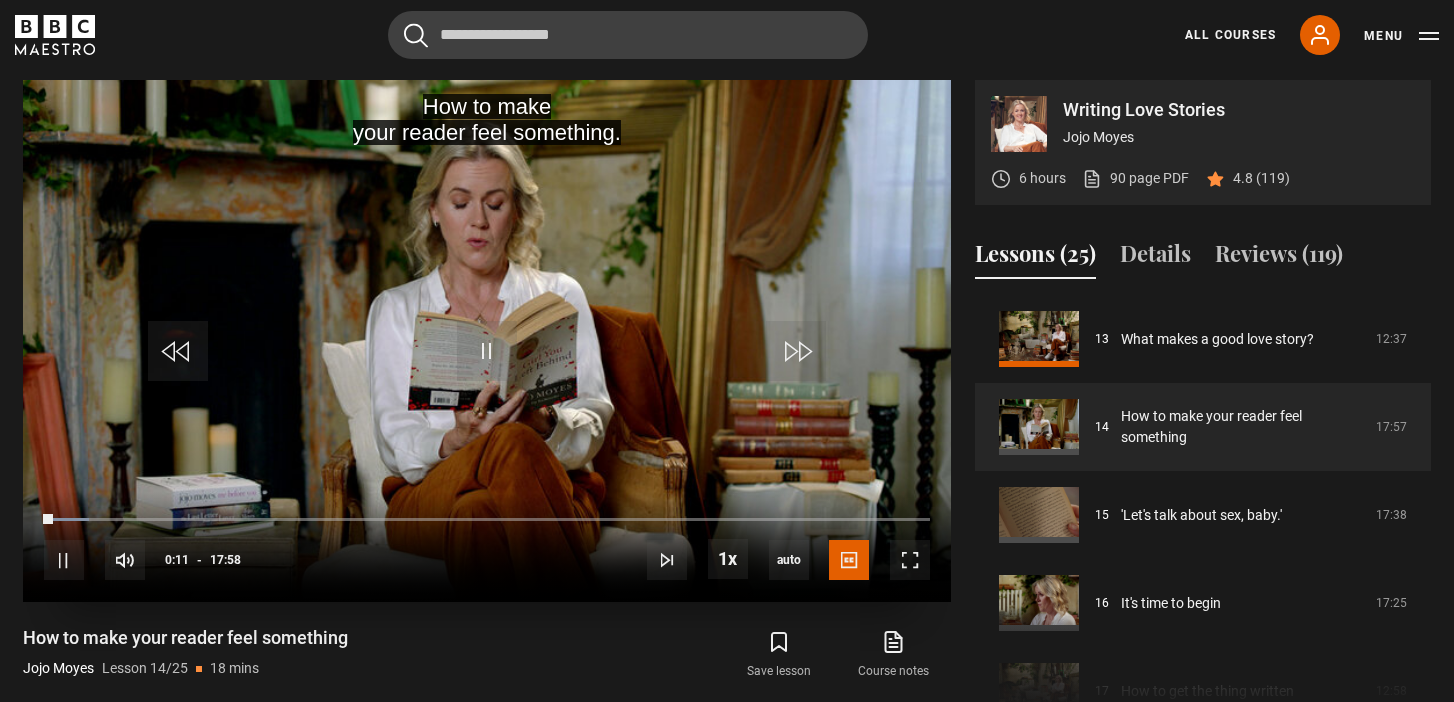 click at bounding box center [487, 341] 